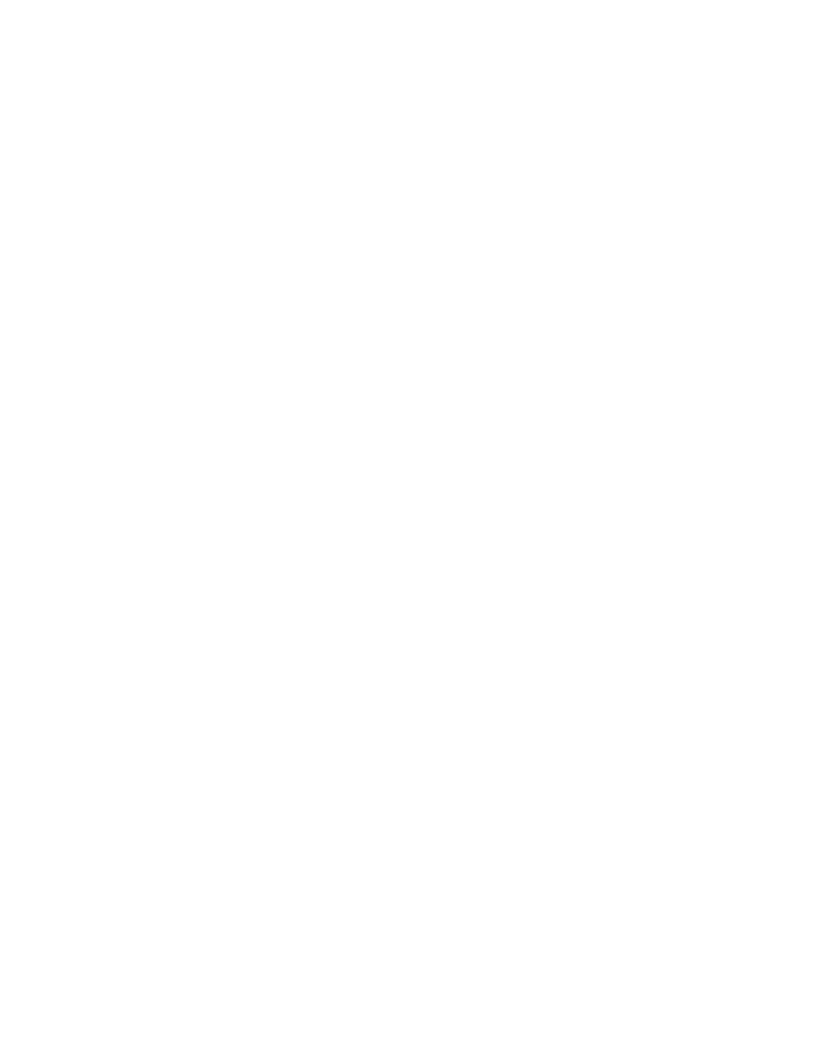 scroll, scrollTop: 0, scrollLeft: 0, axis: both 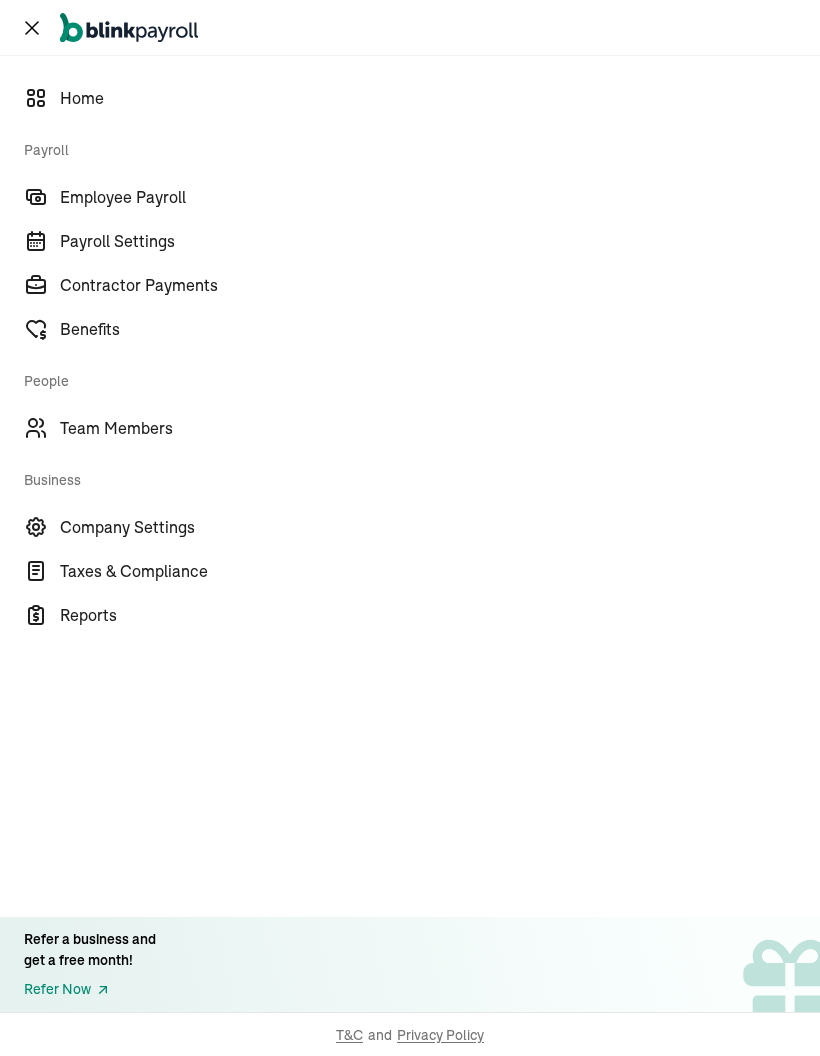 click on "Employee Payroll" at bounding box center [440, 197] 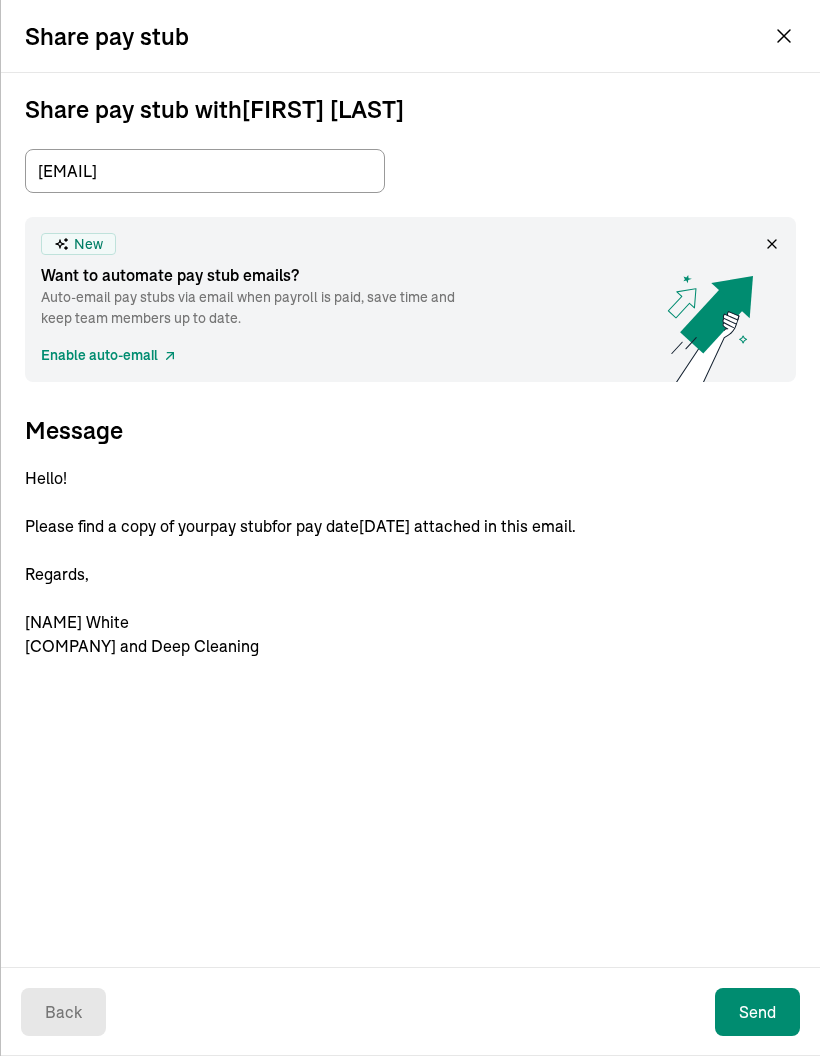 click on "Send" at bounding box center (757, 1012) 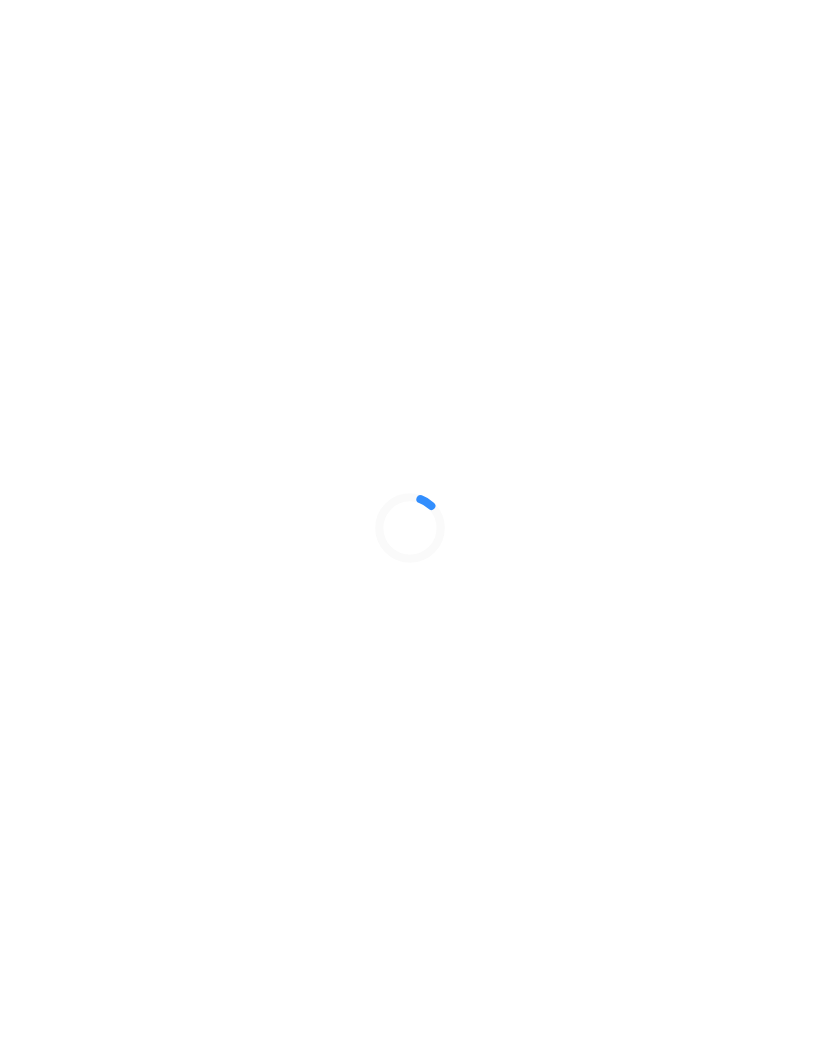 scroll, scrollTop: 0, scrollLeft: 0, axis: both 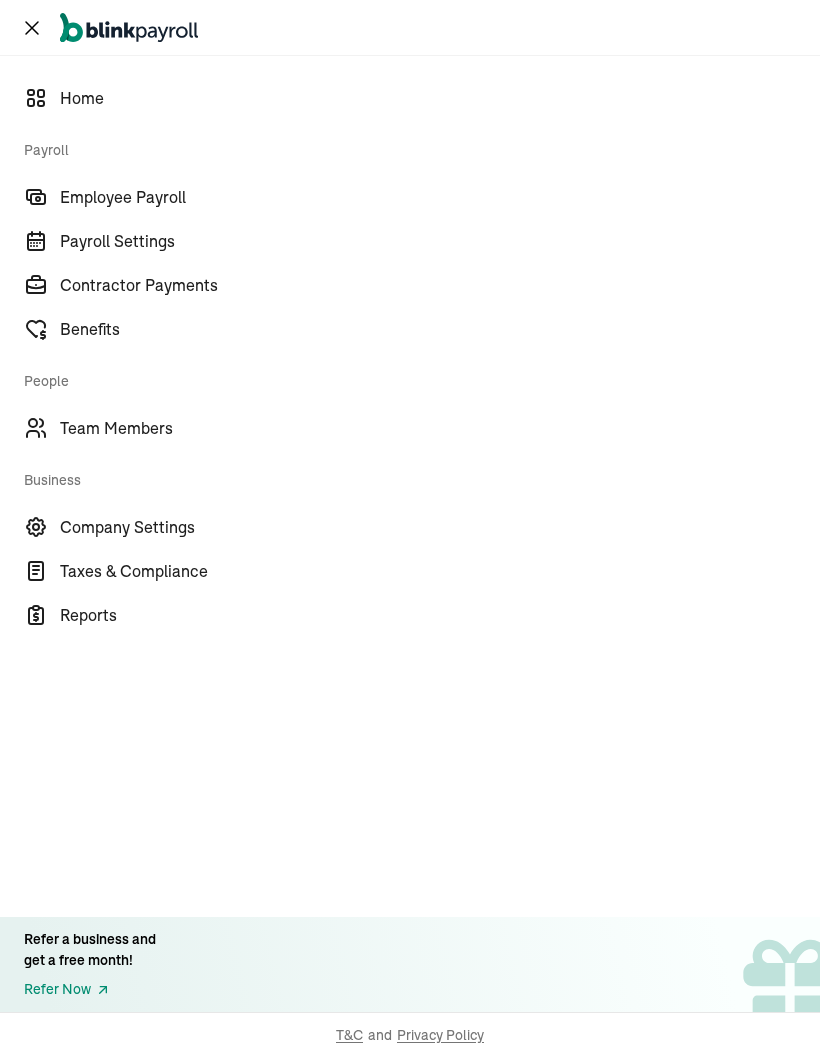 click on "Employee Payroll" at bounding box center [440, 197] 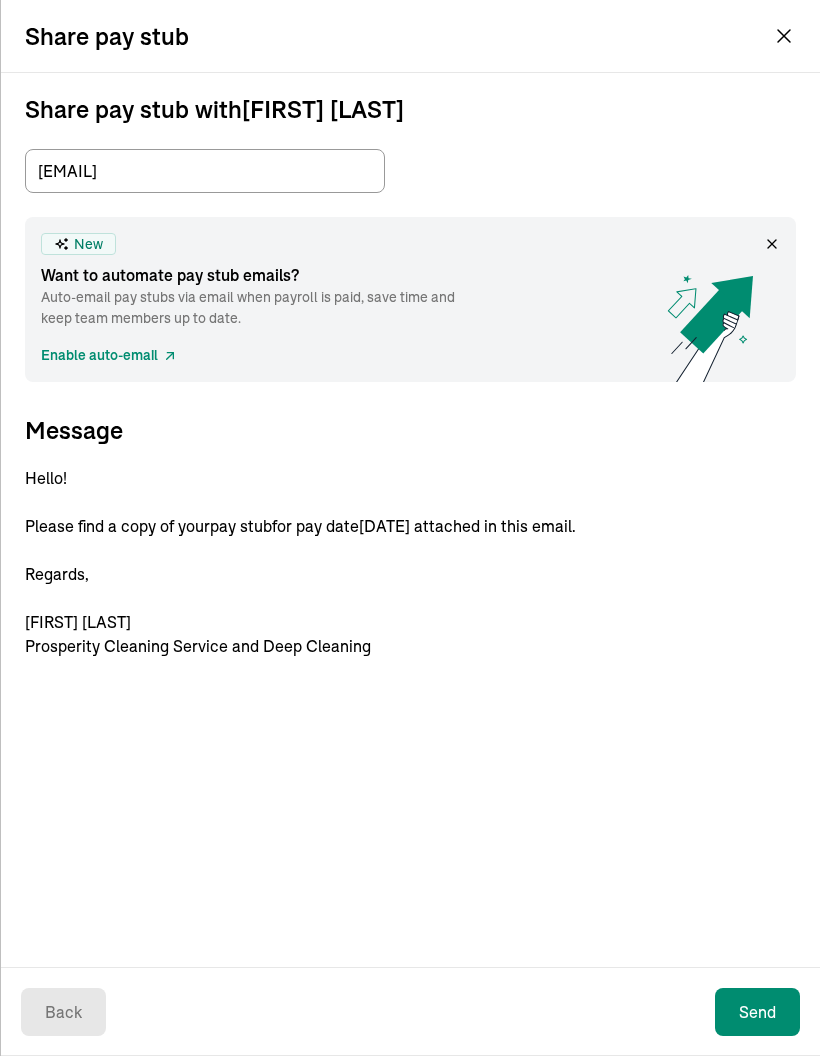 click on "Send" at bounding box center [757, 1012] 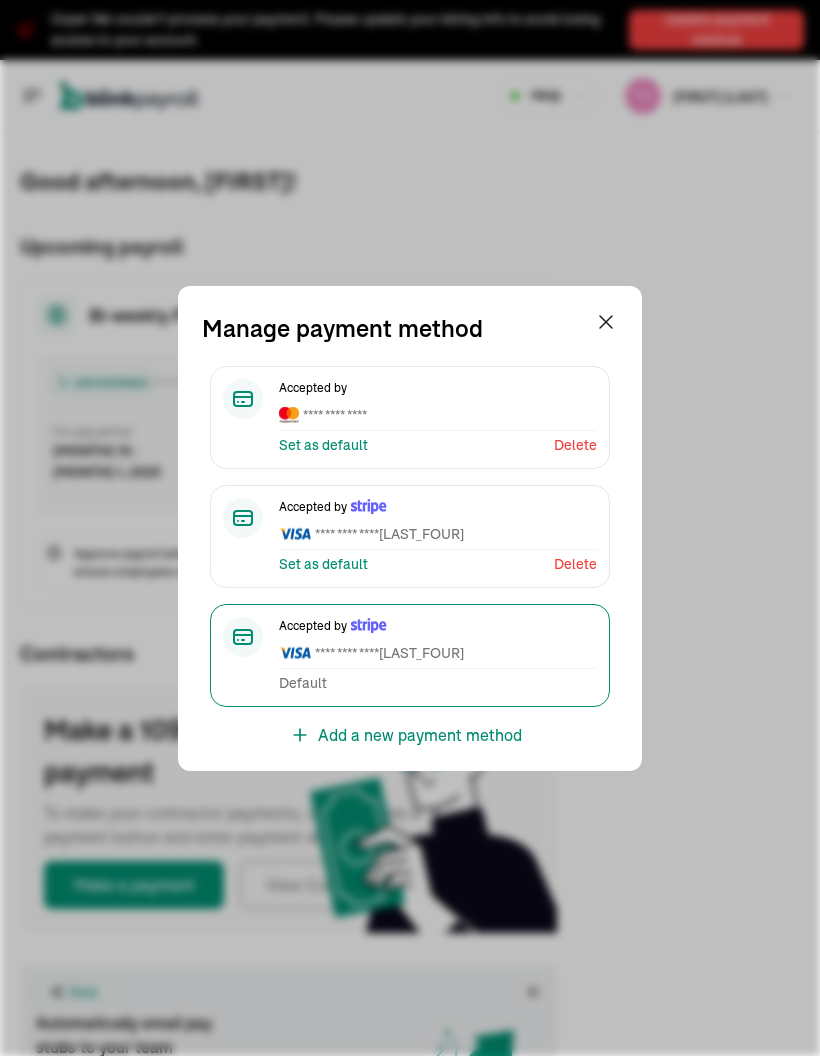 scroll, scrollTop: 0, scrollLeft: 0, axis: both 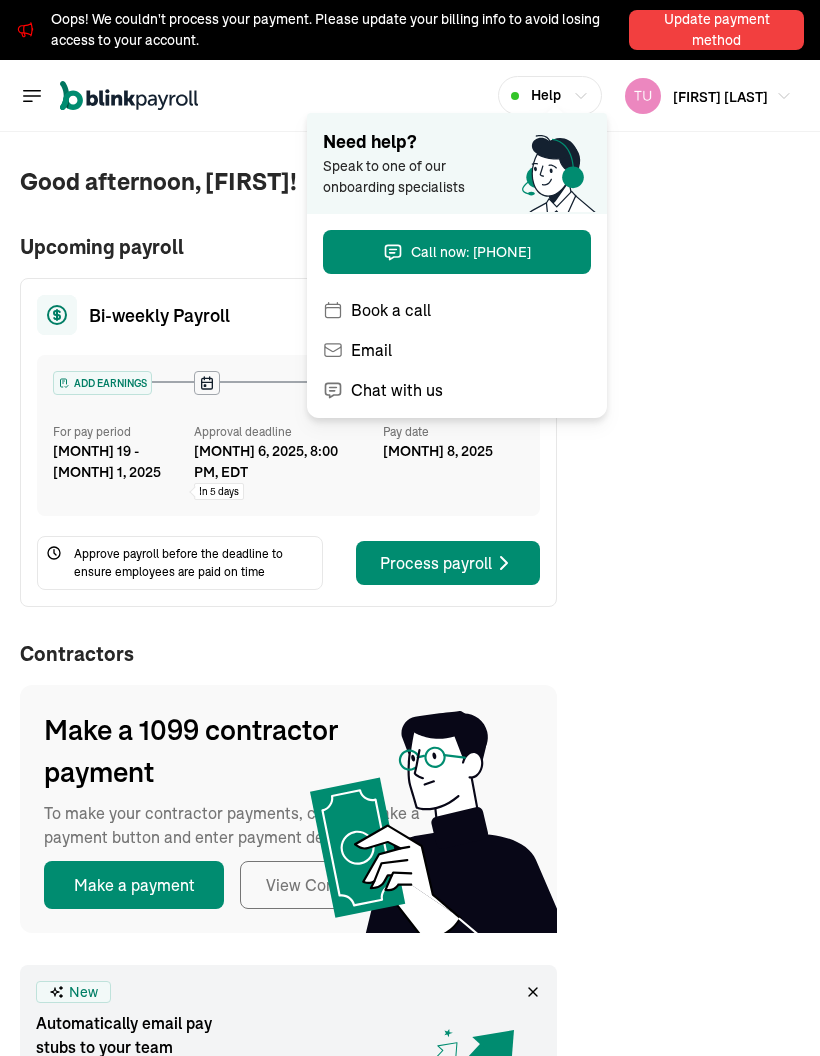 click on "Need help? Speak to one of our onboarding specialists Chat Book a call Call now: ([PHONE]) New Automatically email pay stubs to your team members! Enable auto-email Your feedback matters—request a feature today! Request a feature If you have one or more employees, your state may require you to carry workers’ compensation insurance. Please check your state’s rules for more information. For more about workers’ compensation plans, click here." at bounding box center [700, 743] 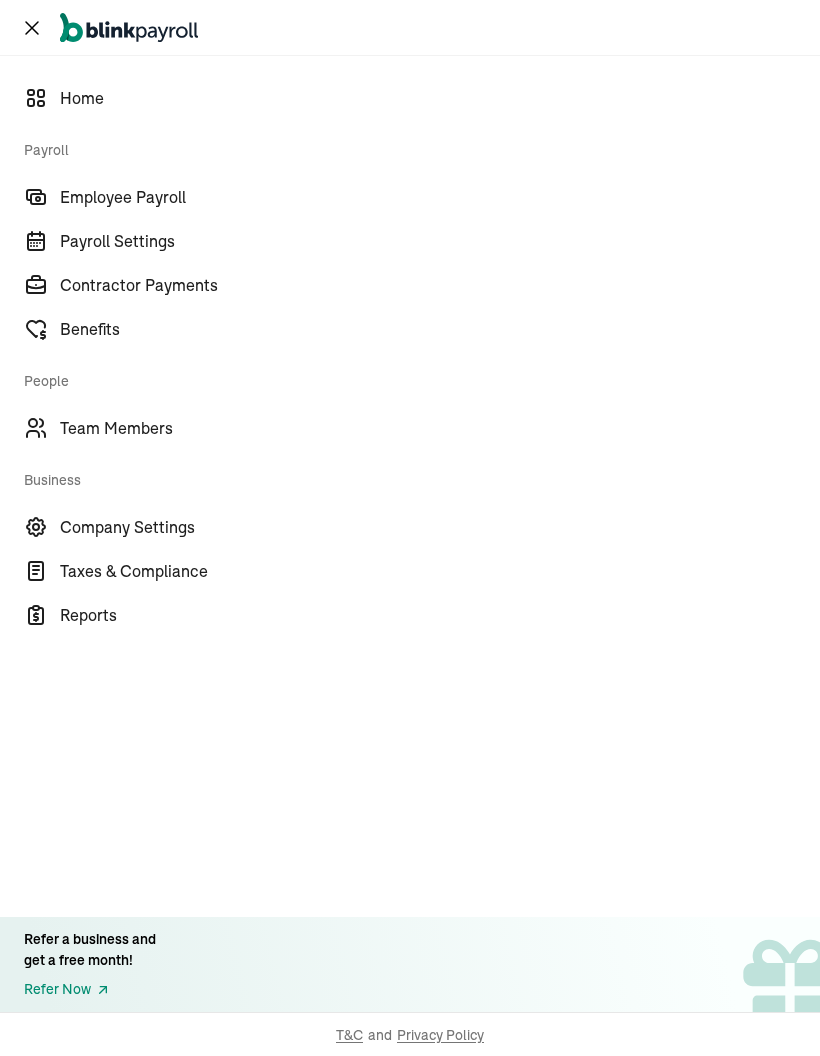 click on "Company Settings" at bounding box center (440, 527) 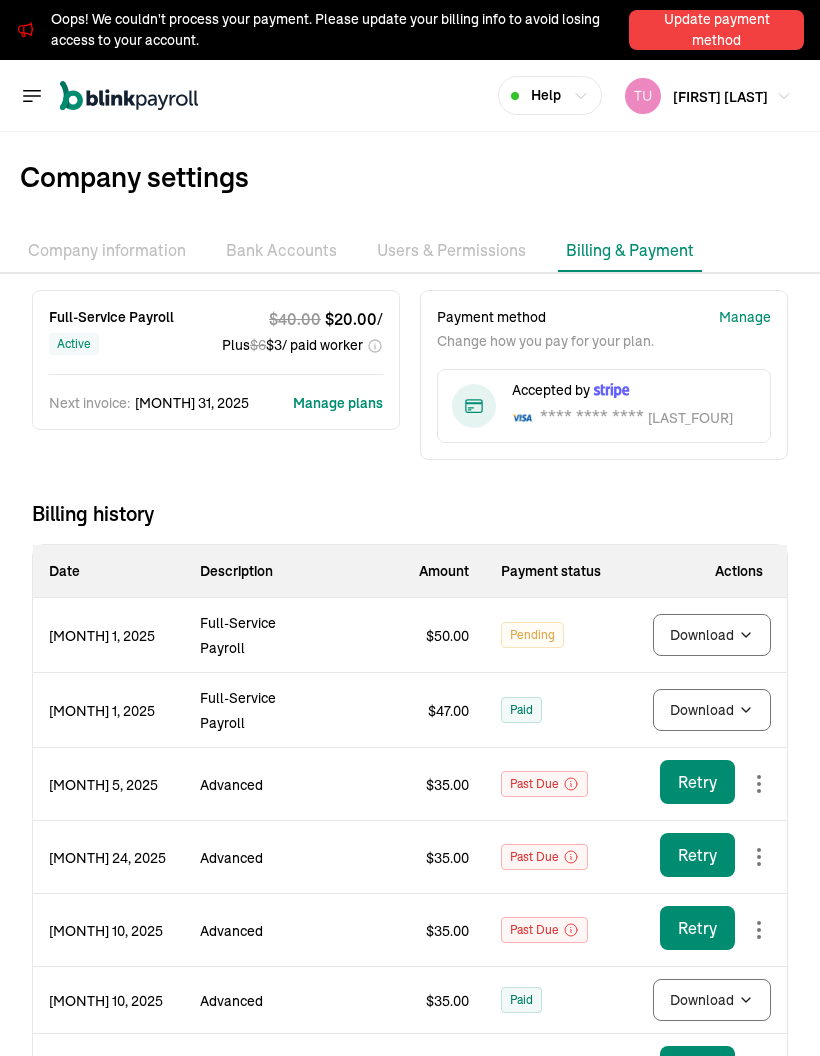 click on "$ 34.99" at bounding box center (410, 1070) 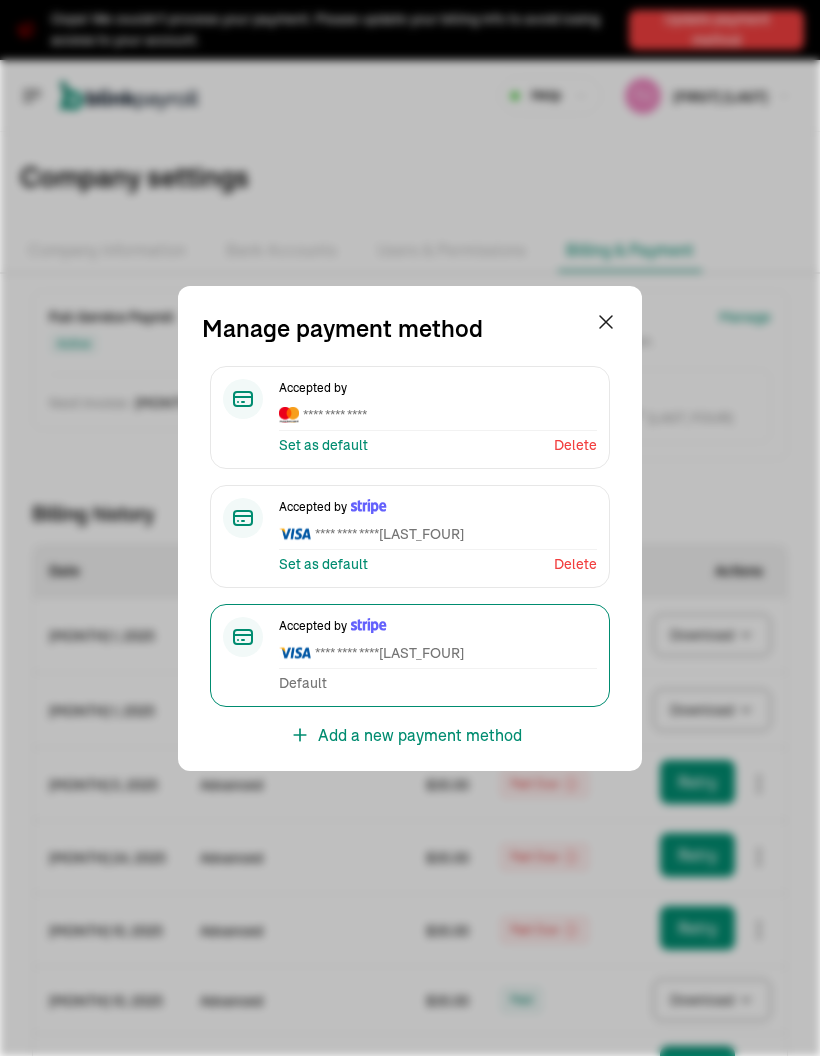 click 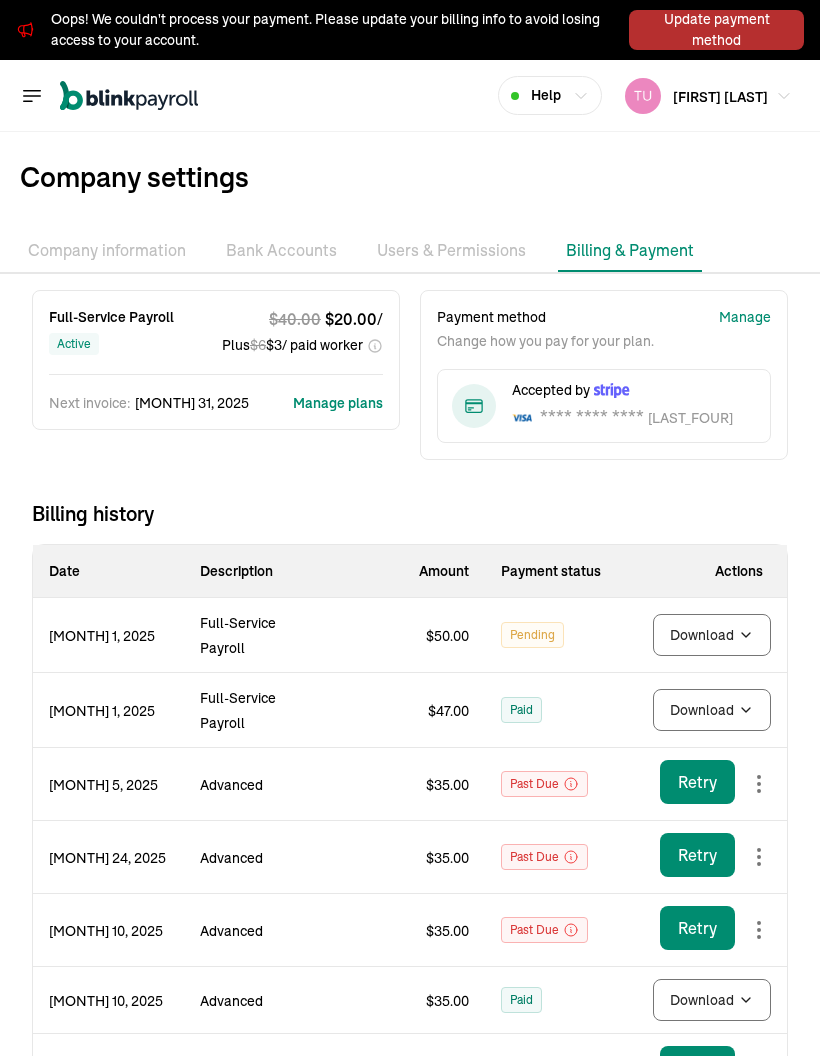 click on "$ [PRICE]" at bounding box center (410, 635) 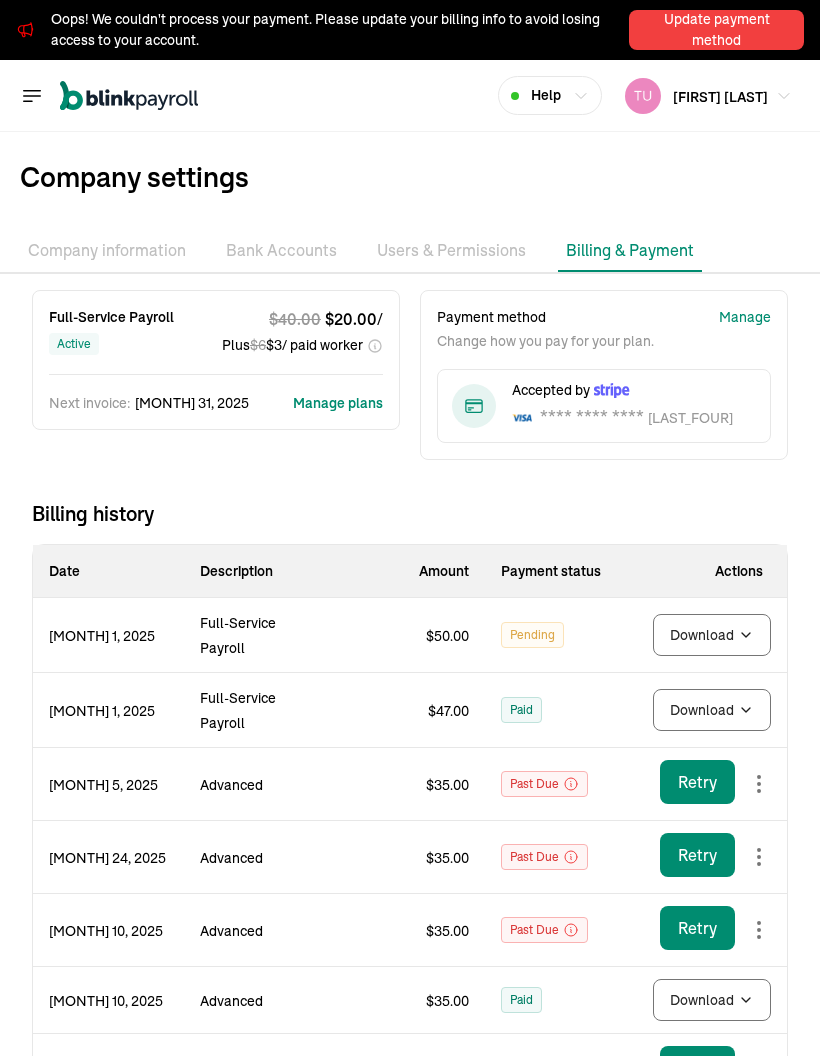 click on "Pending" at bounding box center (532, 635) 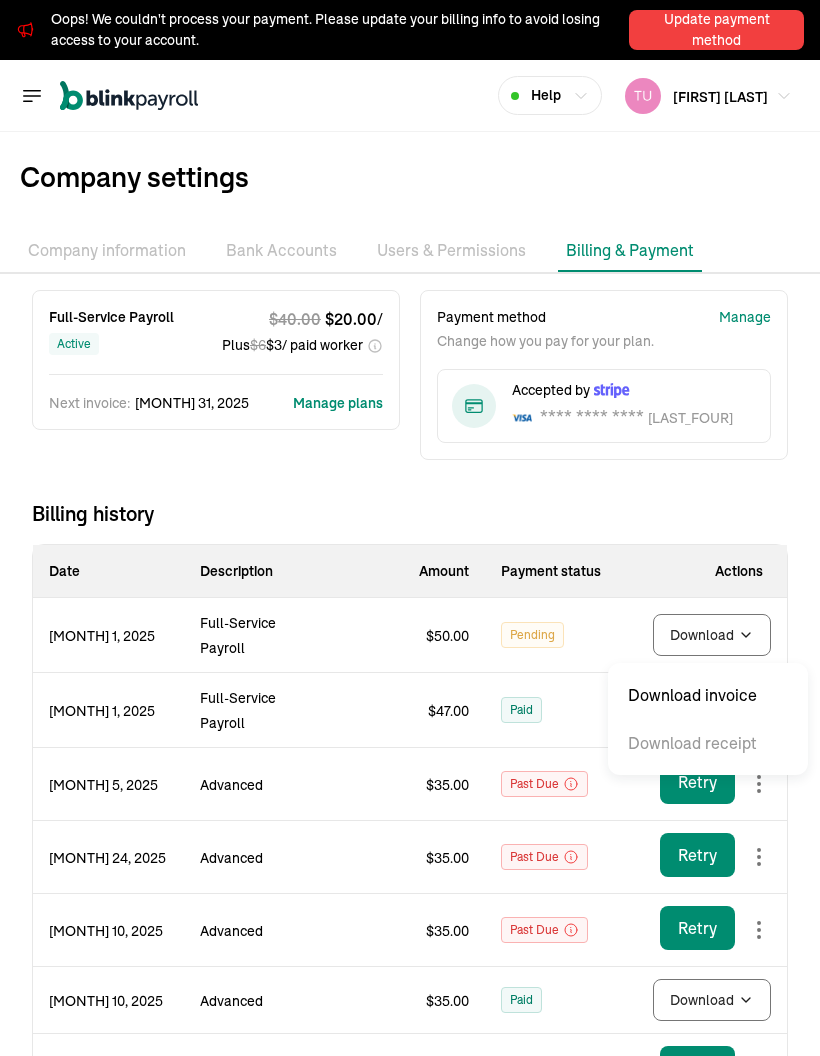 click on "Pending" at bounding box center [560, 635] 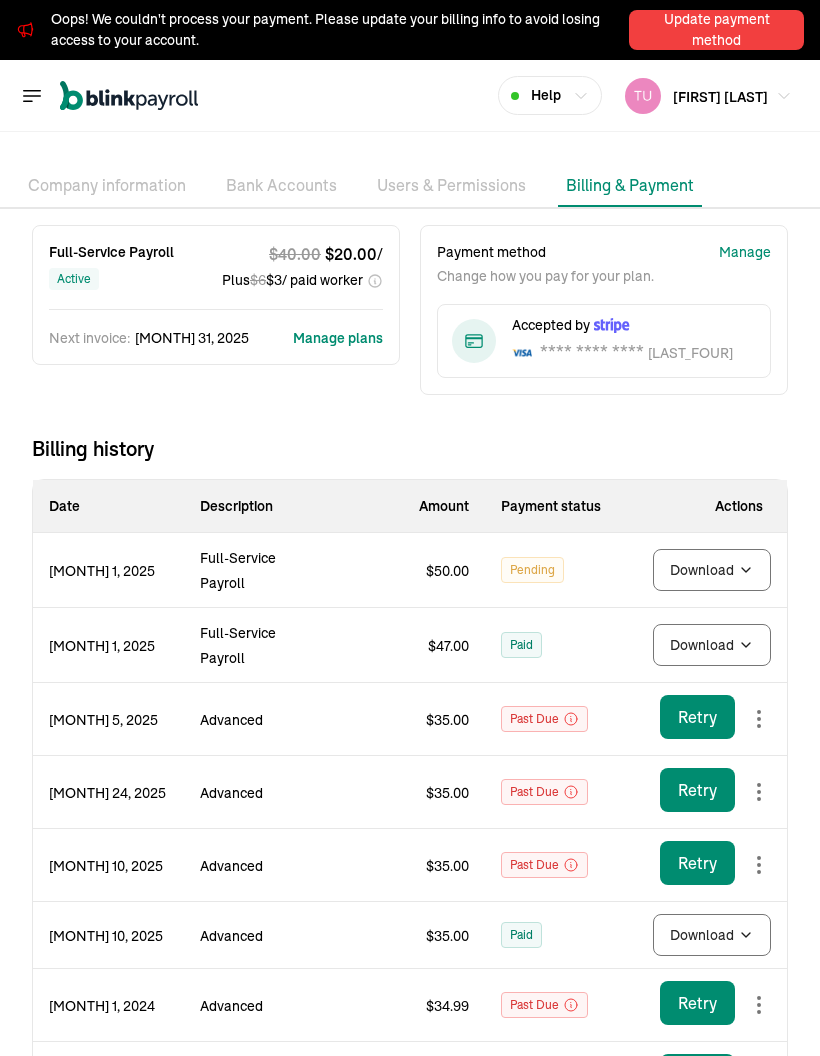 scroll, scrollTop: 70, scrollLeft: 0, axis: vertical 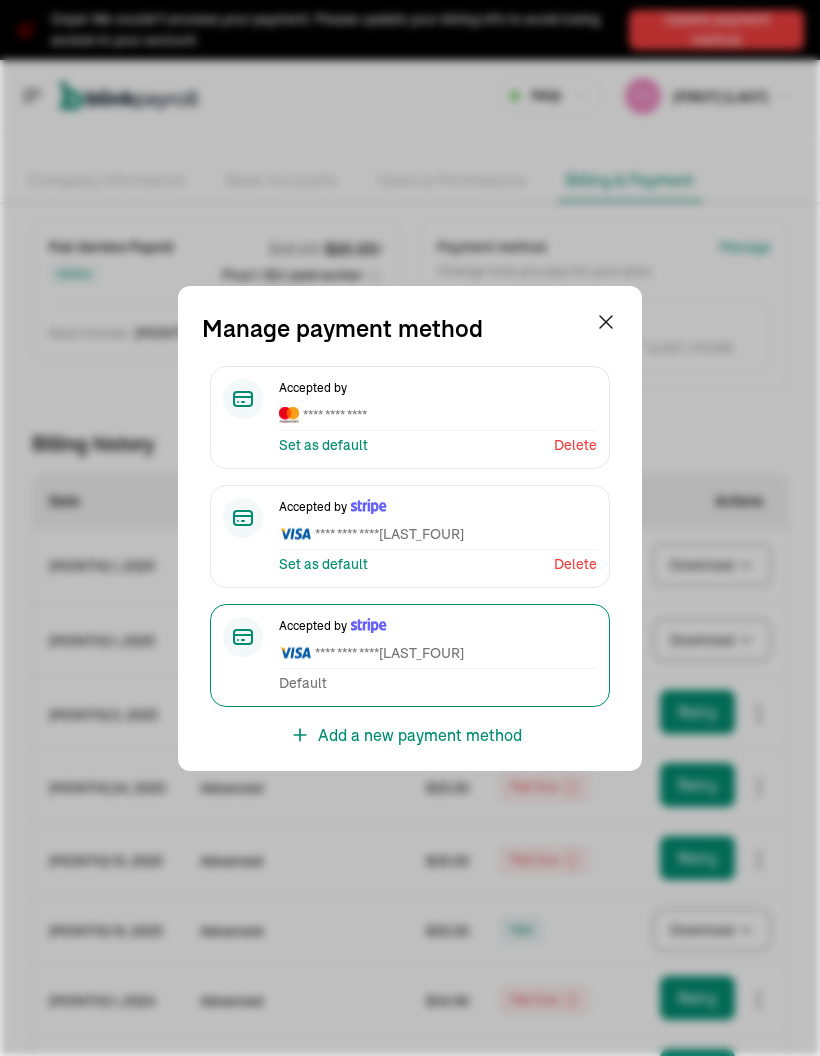 click on "Accepted by **** **** **** [LAST_FOUR_DIGITS]" at bounding box center [438, 643] 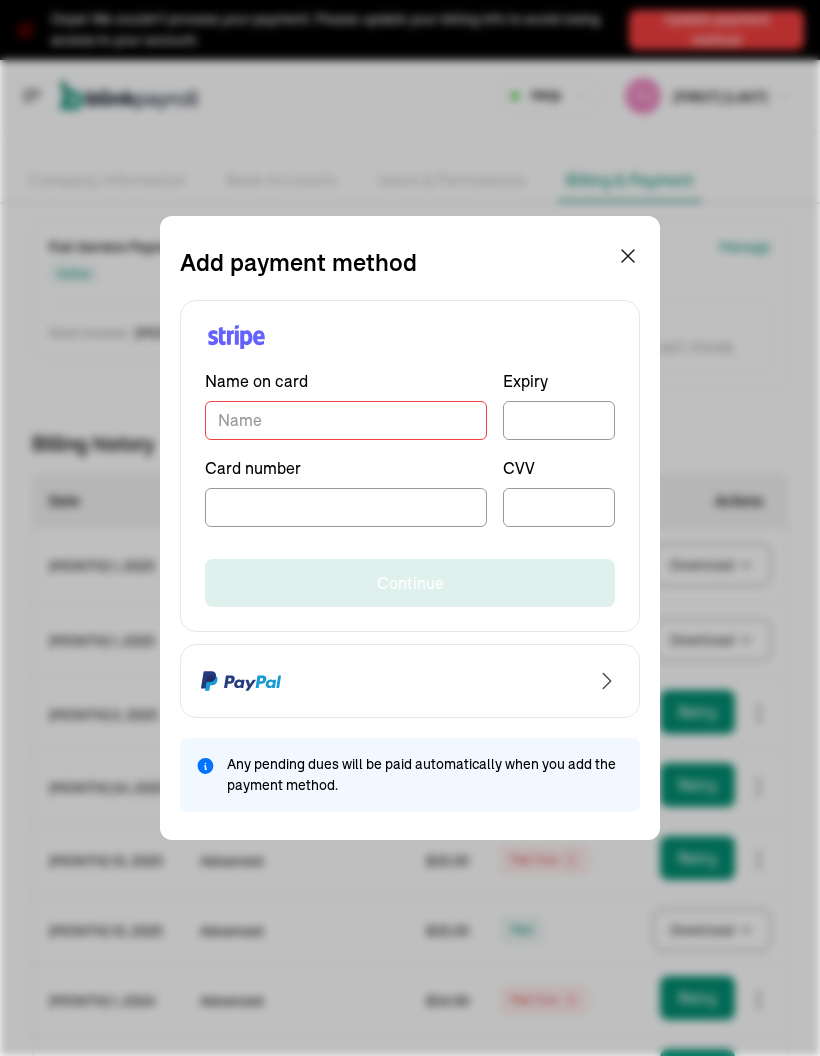 click at bounding box center (628, 262) 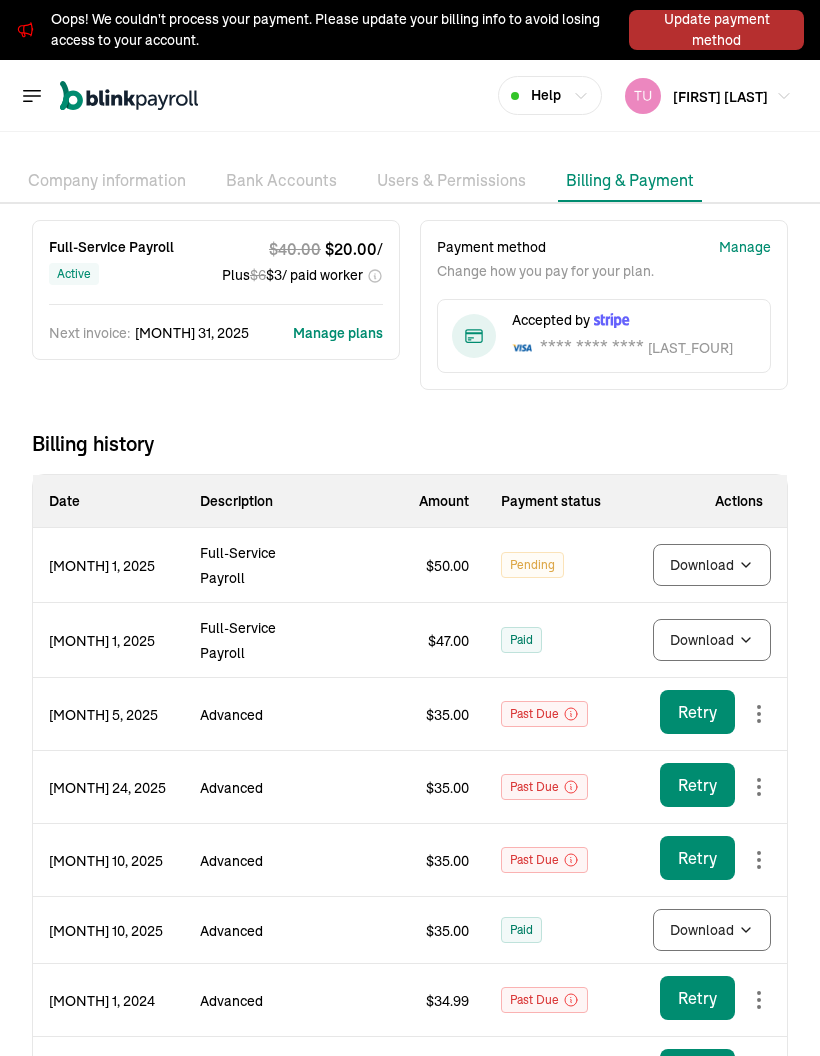 click on "Change how you pay for your plan." at bounding box center (545, 271) 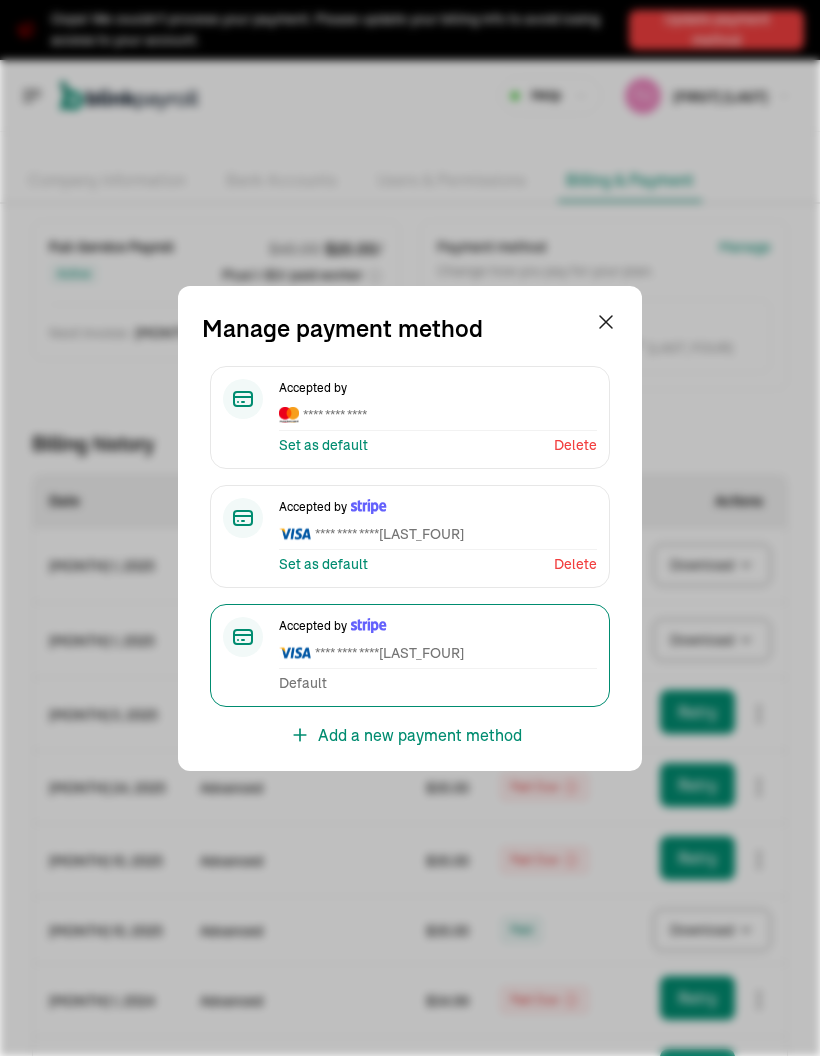 click at bounding box center (295, 533) 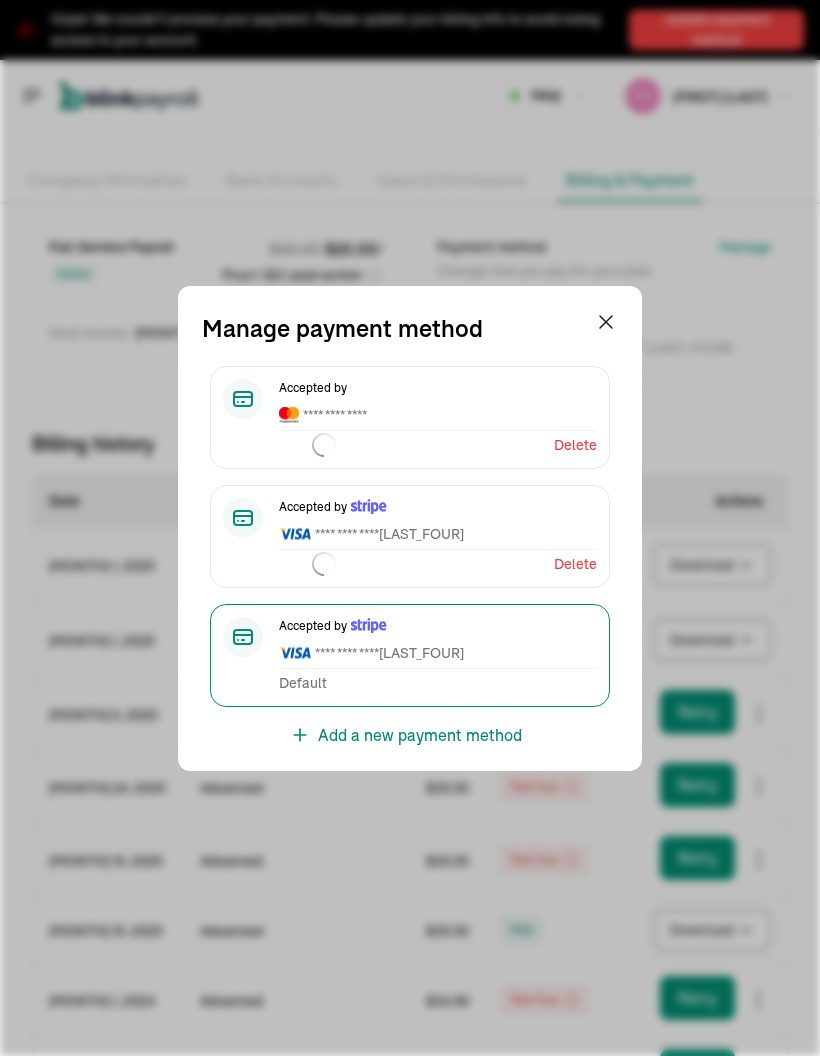 click on "Accepted by     **** **** ****" at bounding box center [438, 405] 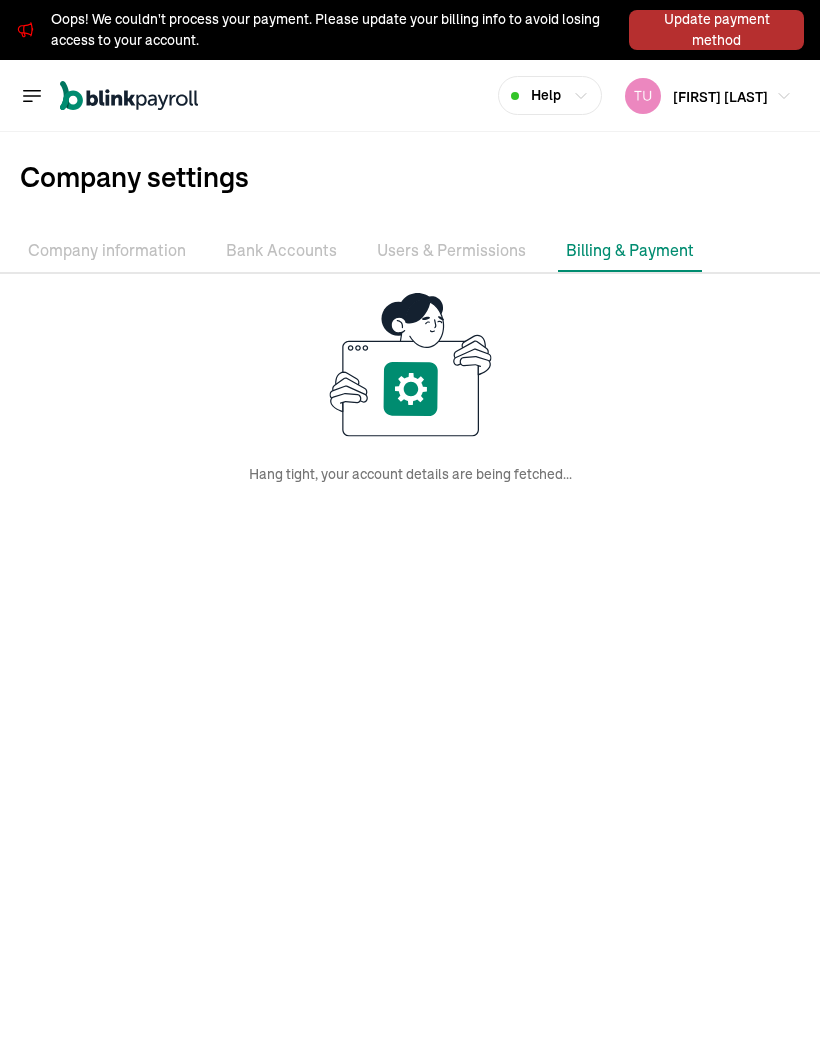scroll, scrollTop: 0, scrollLeft: 0, axis: both 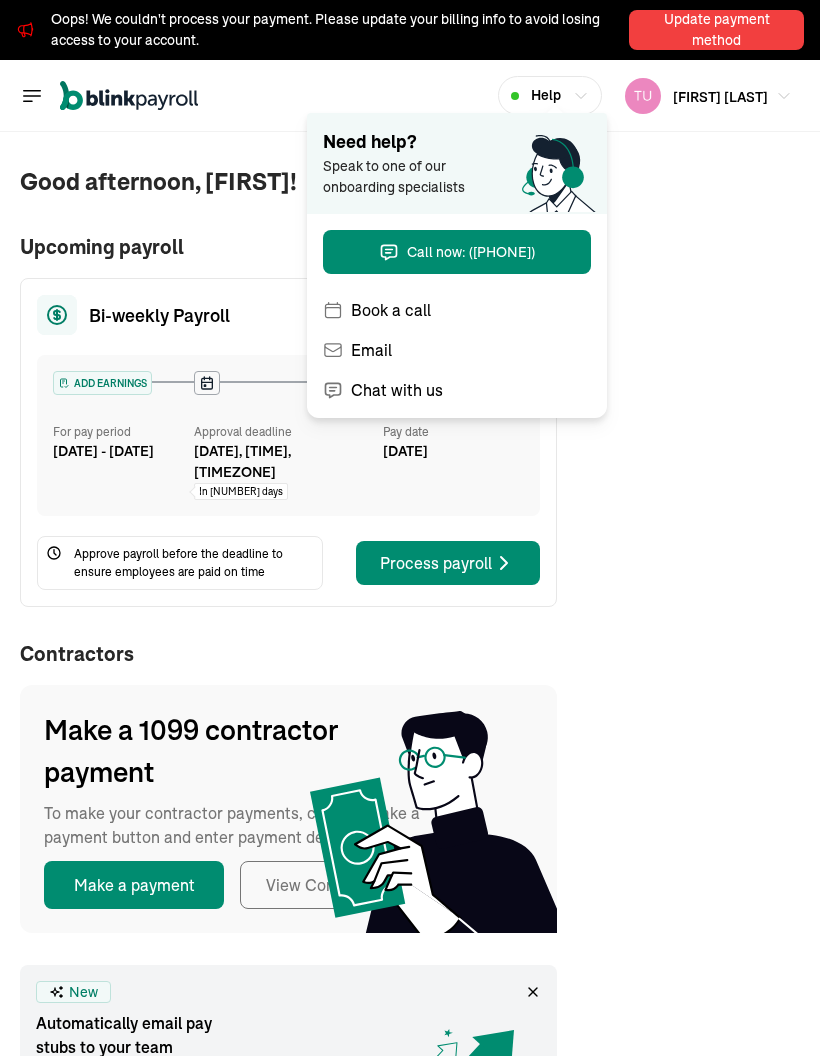 click on "Need help? Speak to one of our onboarding specialists Chat Book a call Call now: ([PHONE]) New Automatically email pay stubs to your team members! Enable auto-email Your feedback matters—request a feature today! Request a feature If you have one or more employees, your state may require you to carry workers’ compensation insurance. Please check your state’s rules for more information. For more about workers’ compensation plans, click here." at bounding box center [700, 743] 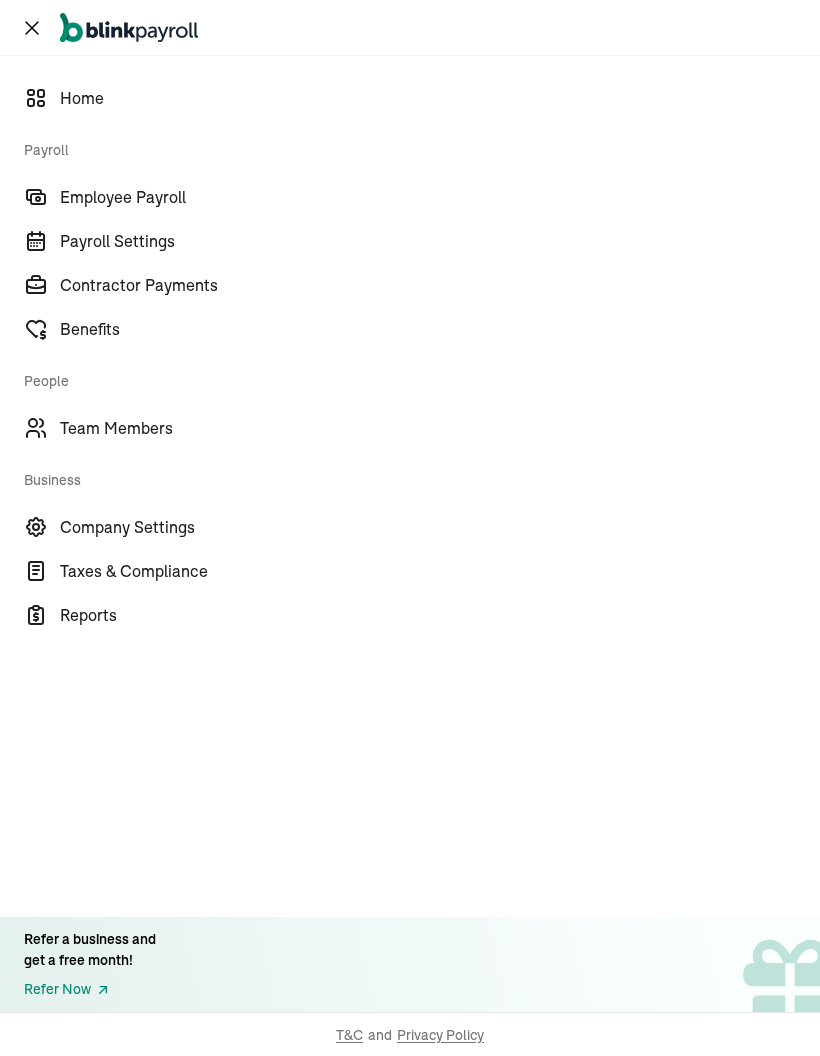 click on "Company Settings" at bounding box center (440, 527) 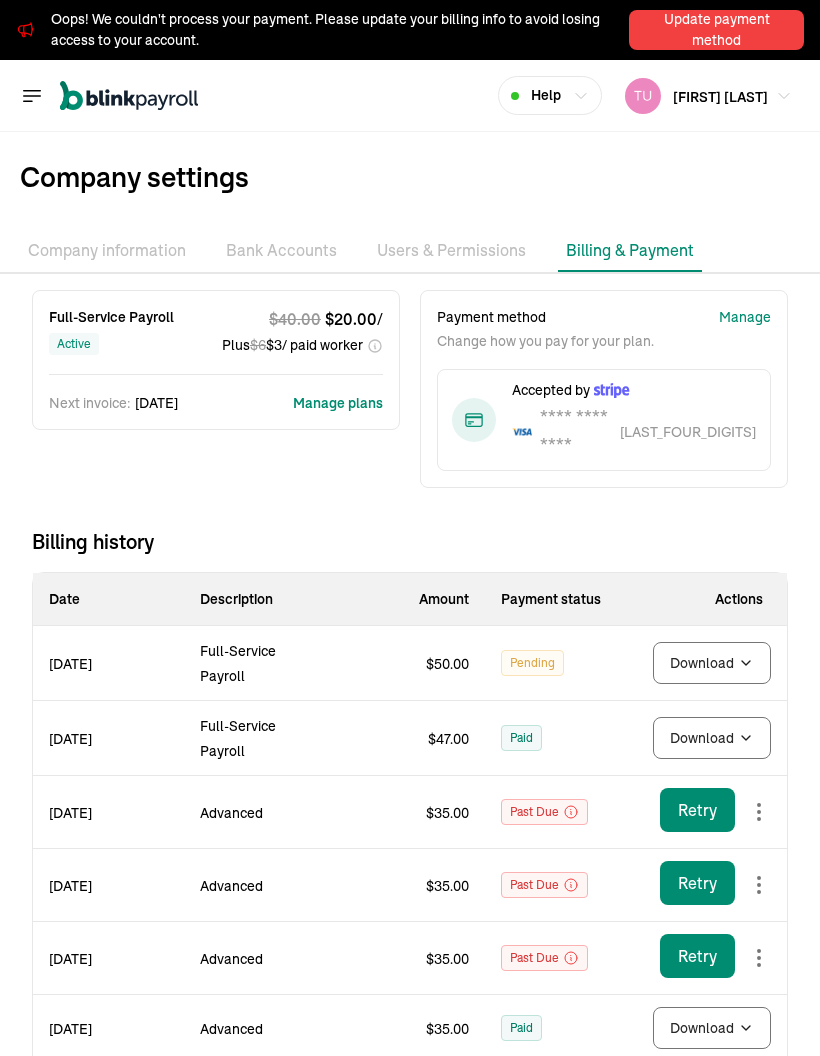 click on "$ 34.99" at bounding box center [410, 1098] 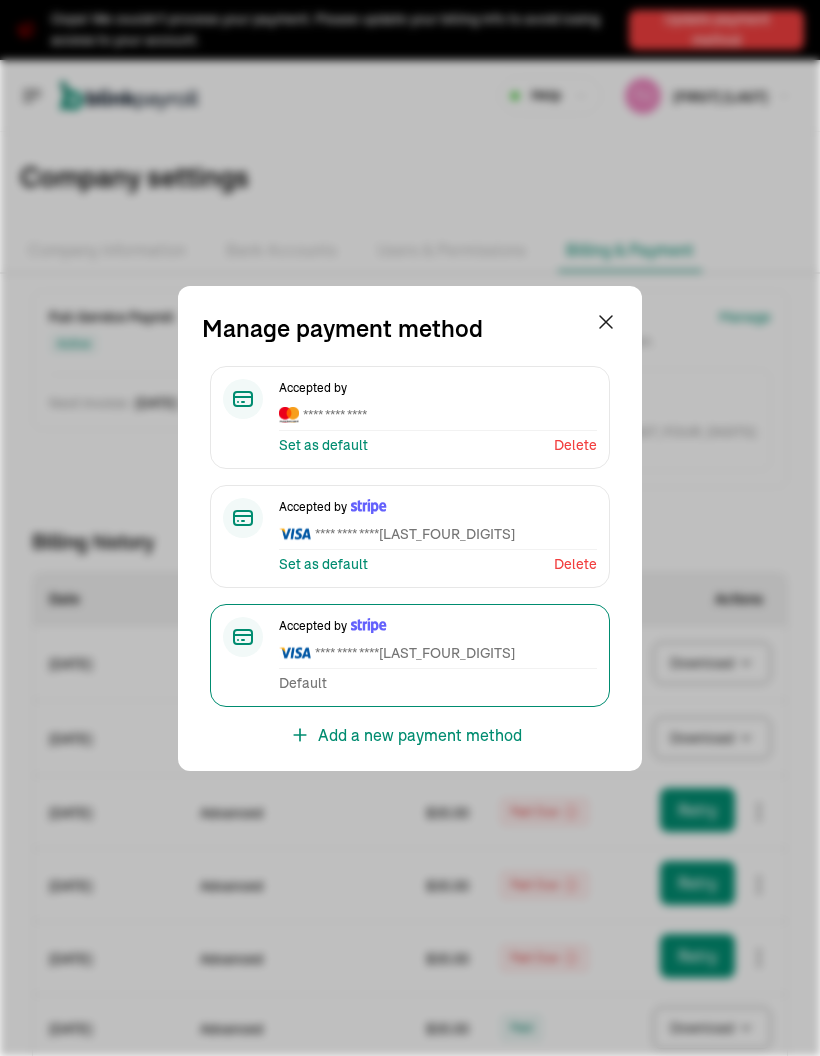 click 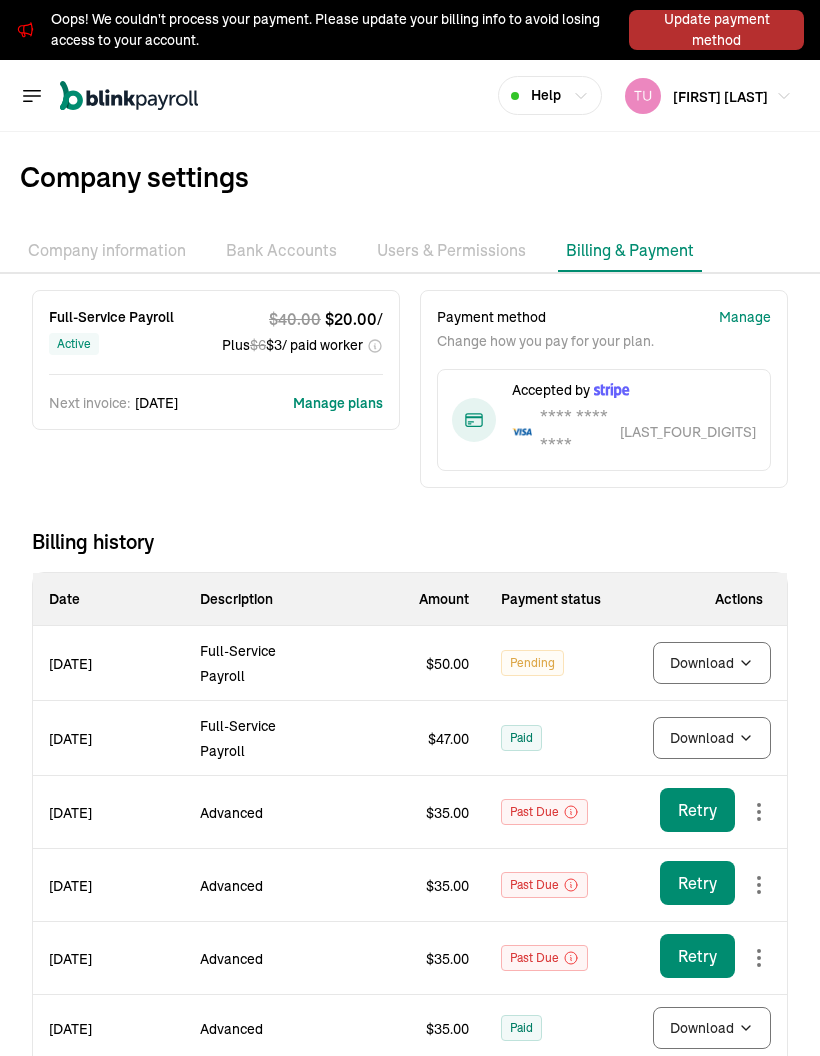 click on "$ [PRICE]" at bounding box center (410, 663) 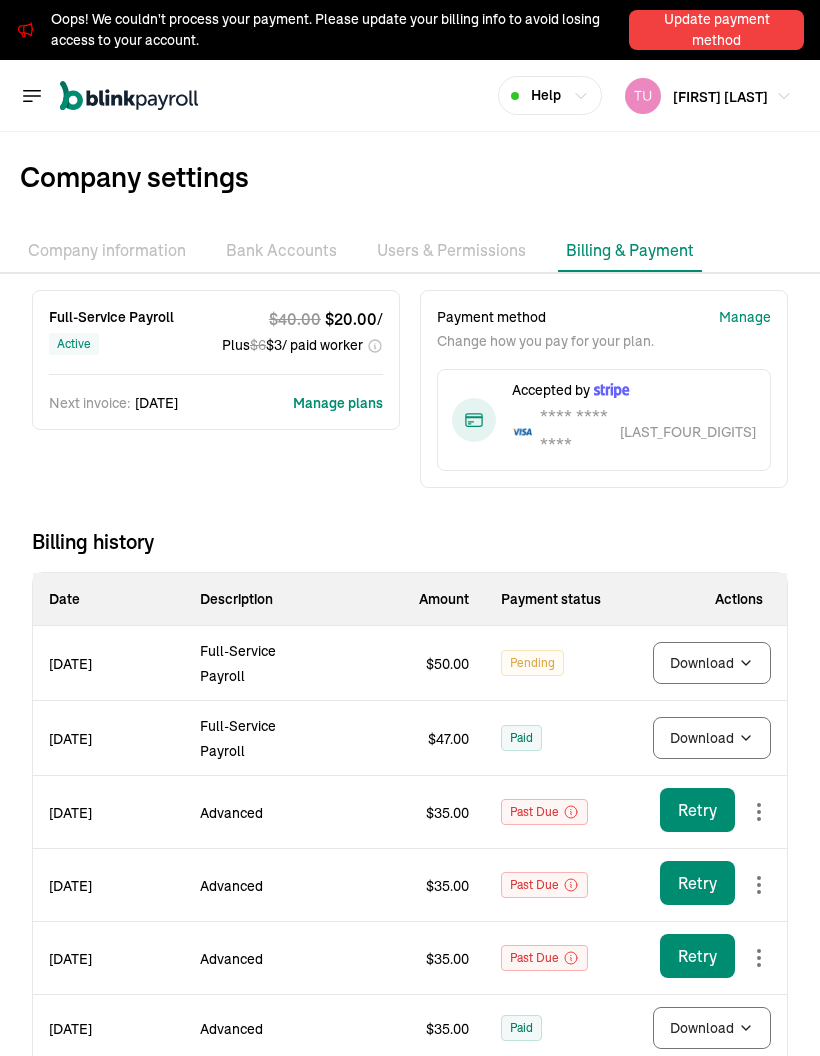 click on "Pending" at bounding box center (532, 663) 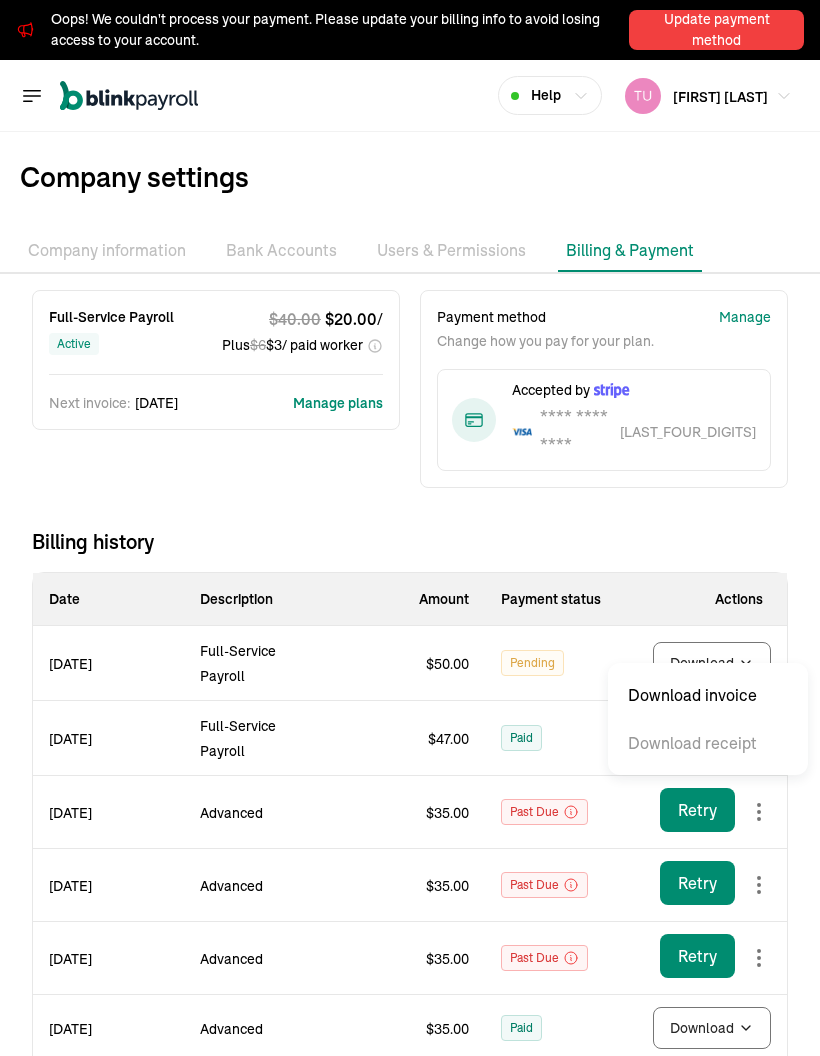 click on "Pending" at bounding box center [560, 663] 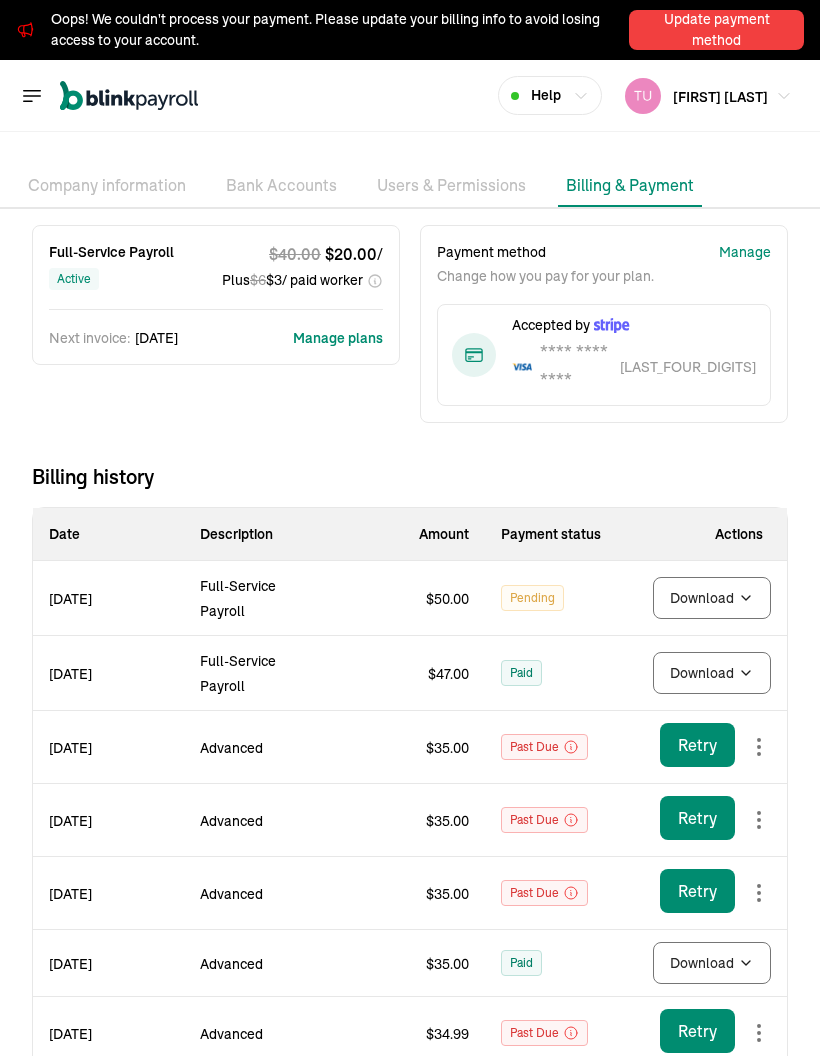 scroll, scrollTop: 70, scrollLeft: 0, axis: vertical 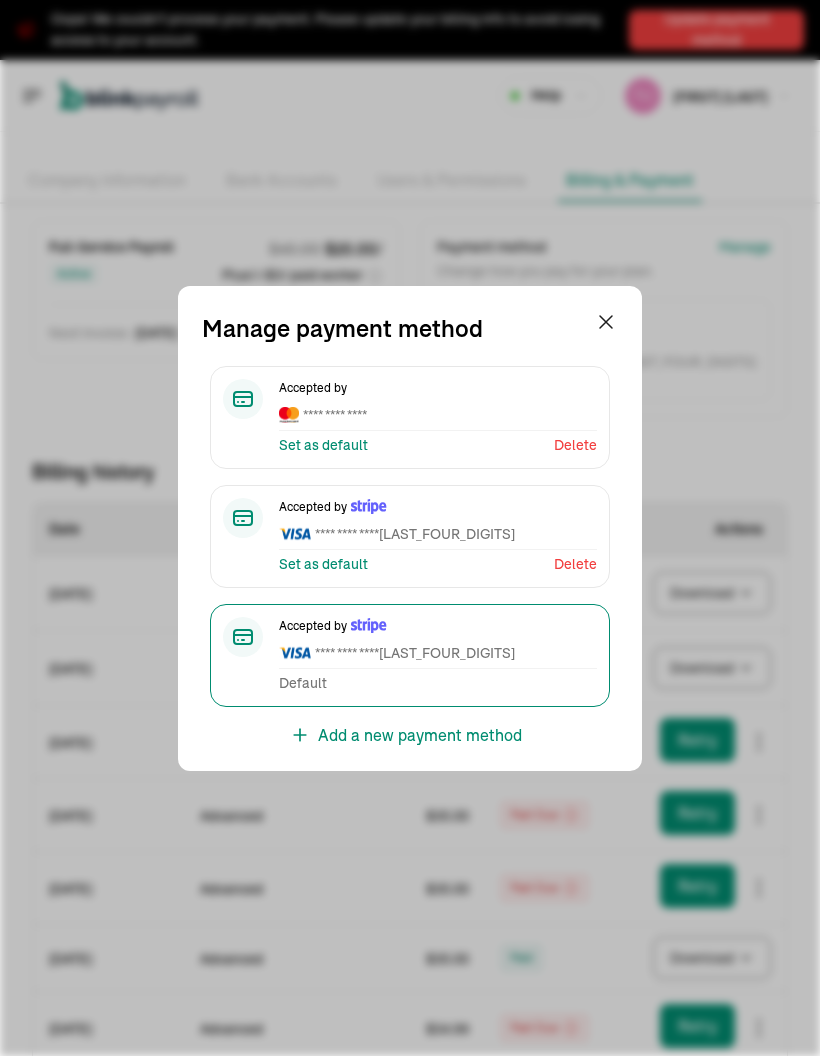 click on "Accepted by **** **** **** [LAST_FOUR_DIGITS]" at bounding box center (438, 643) 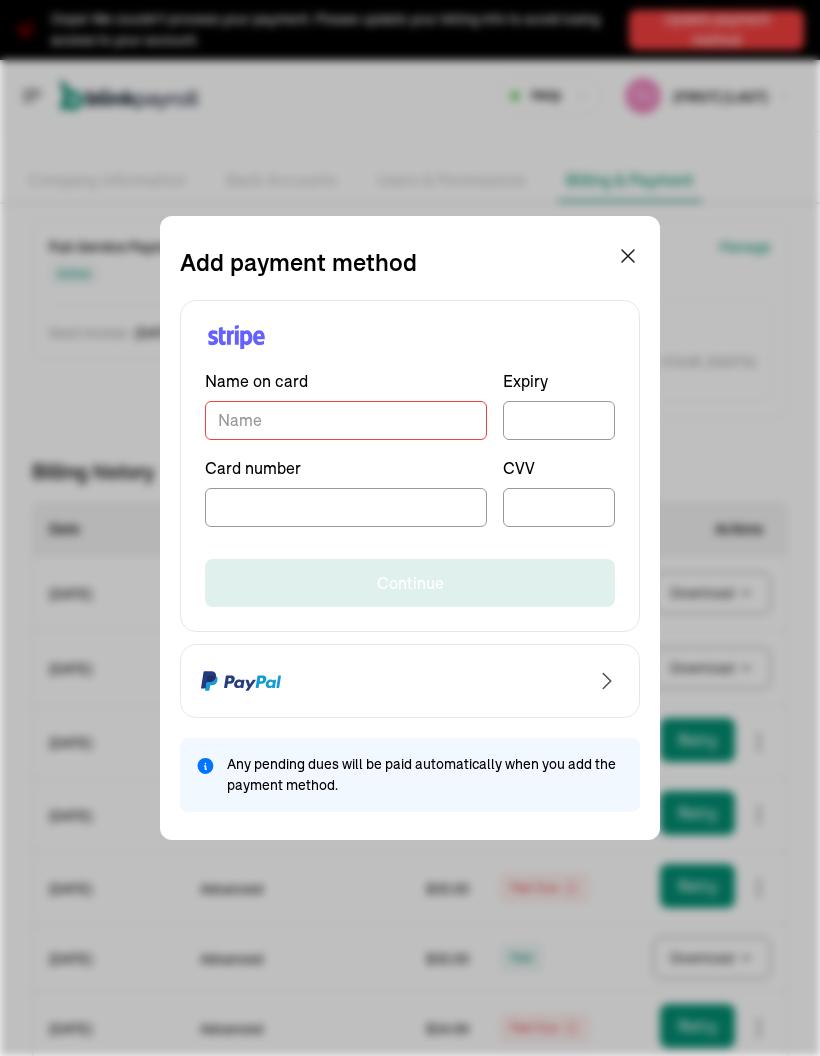 click at bounding box center (628, 262) 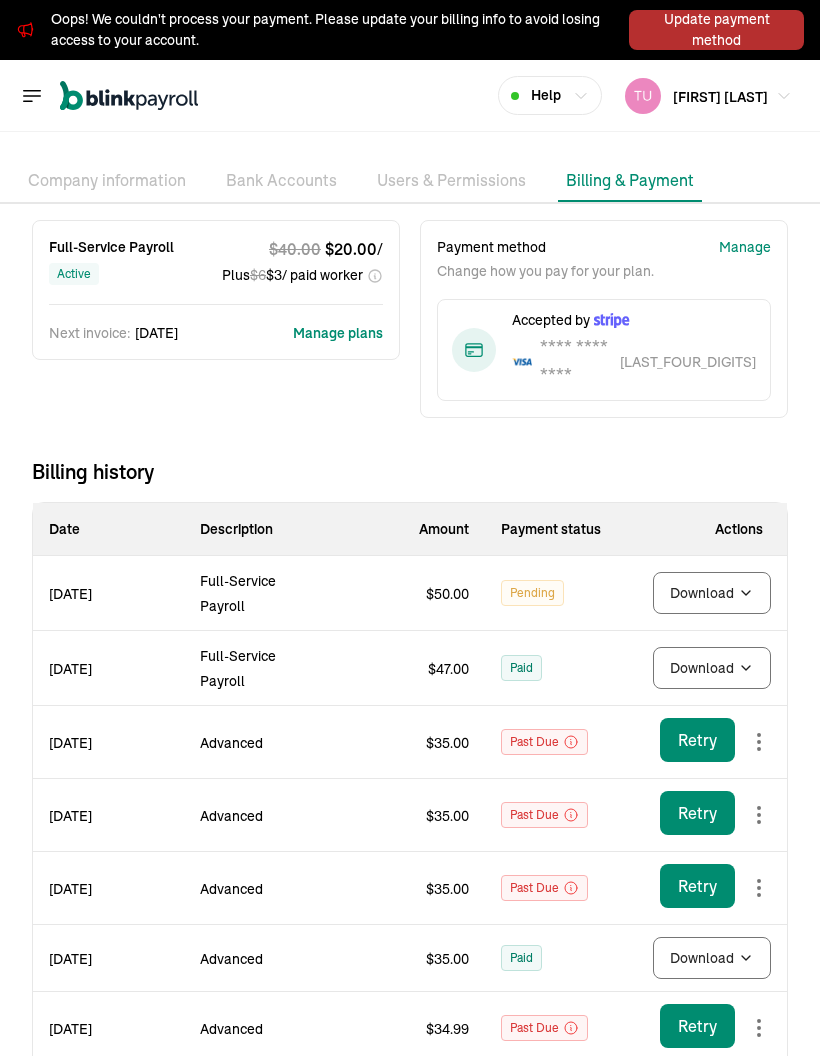 click on "Change how you pay for your plan." at bounding box center [545, 271] 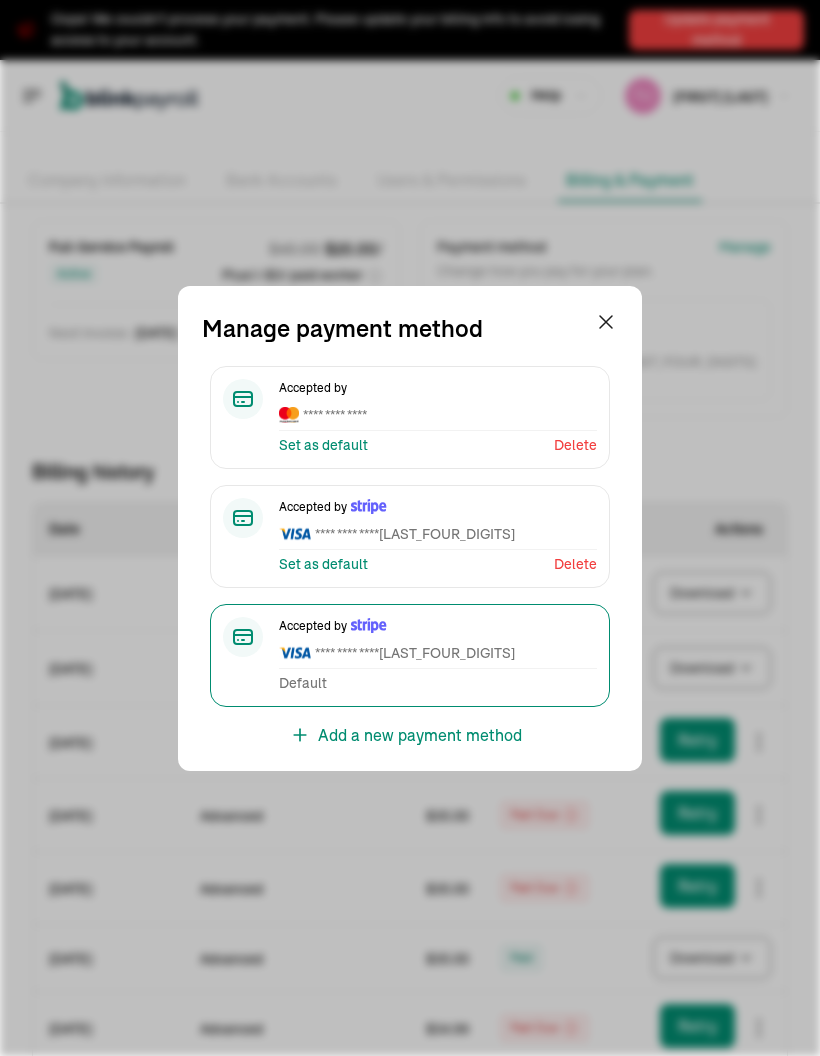 click at bounding box center [295, 533] 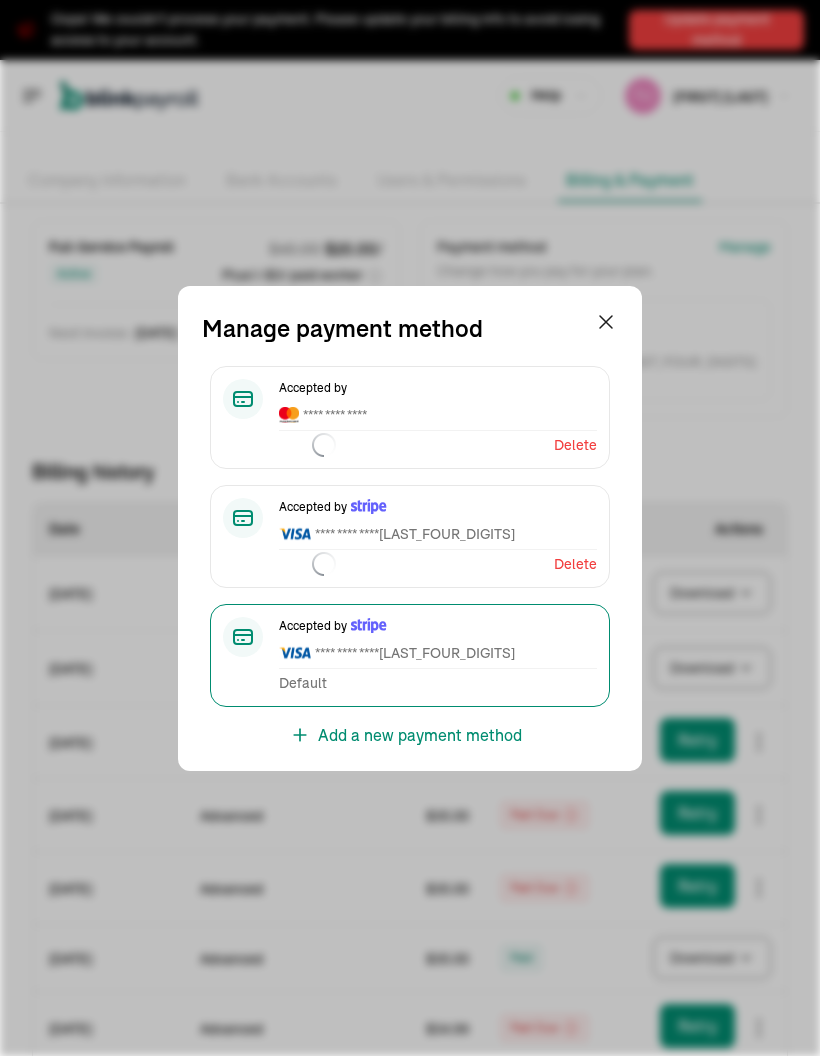 click on "Accepted by     **** **** ****" at bounding box center [438, 405] 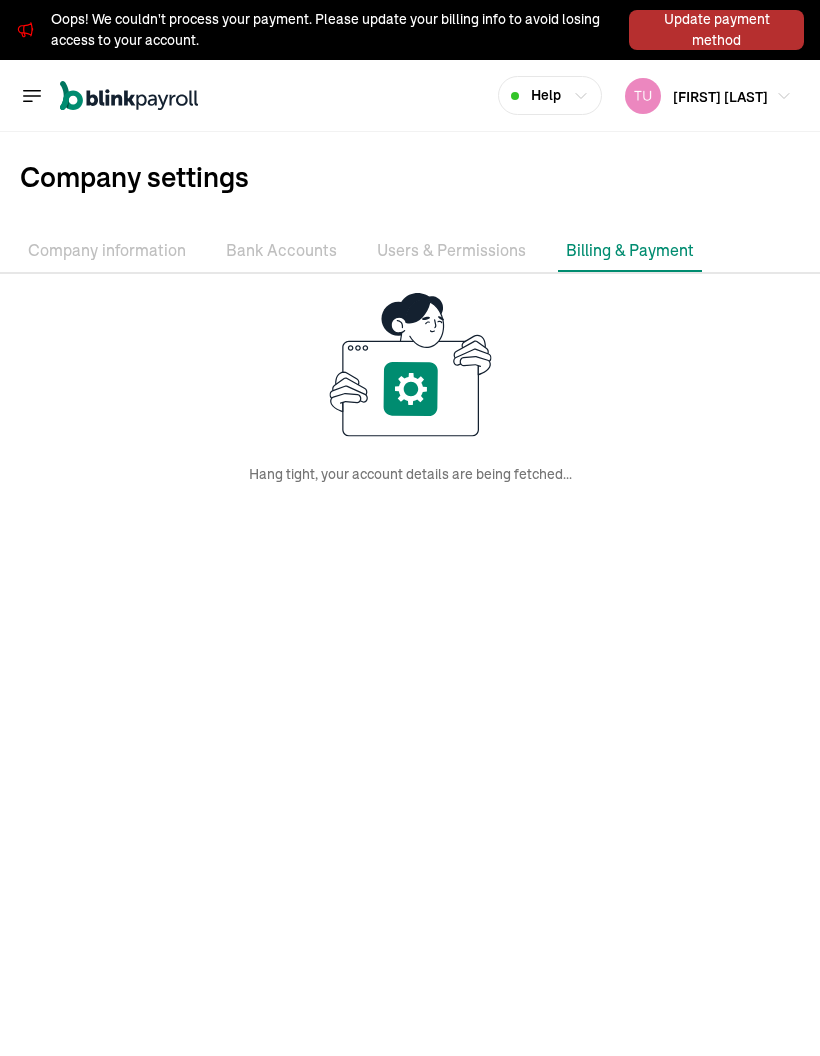 scroll, scrollTop: 0, scrollLeft: 0, axis: both 